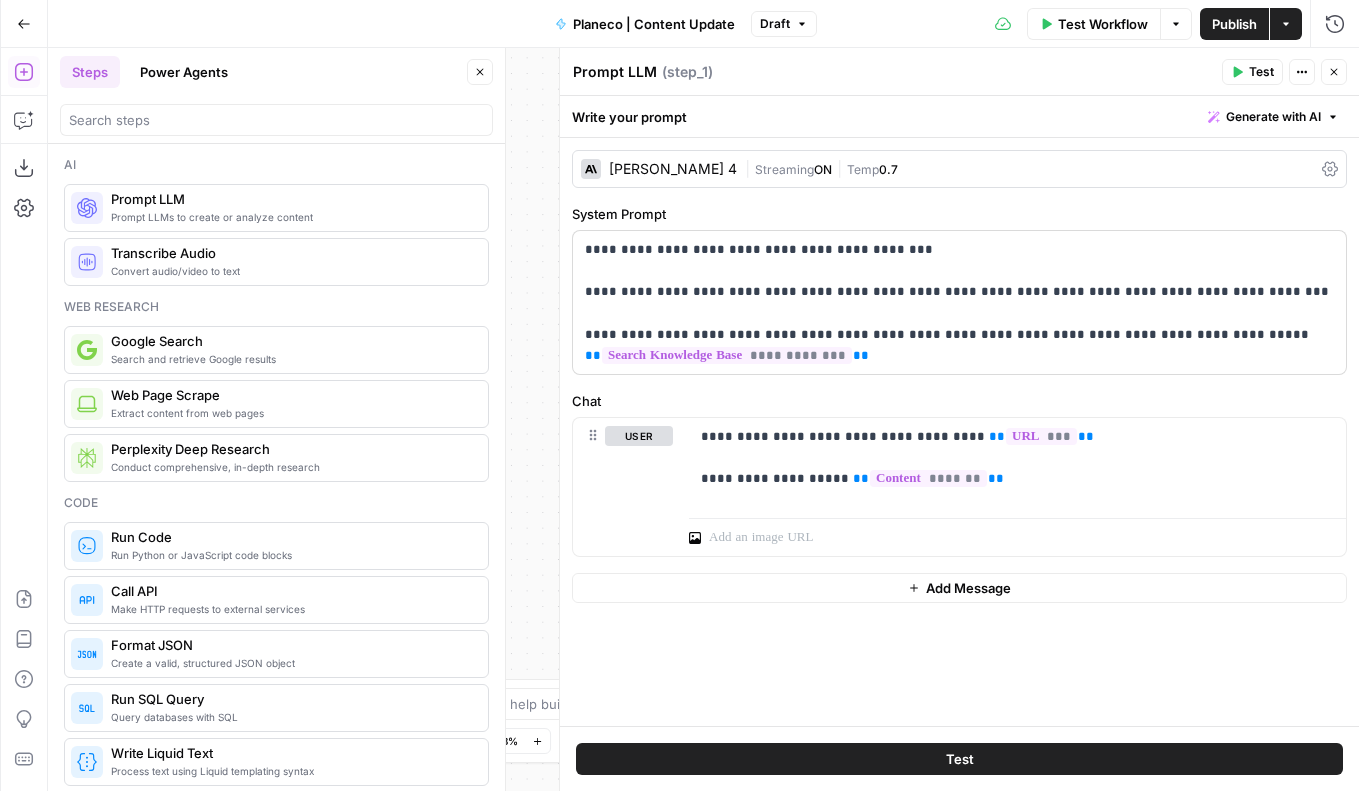 scroll, scrollTop: 0, scrollLeft: 0, axis: both 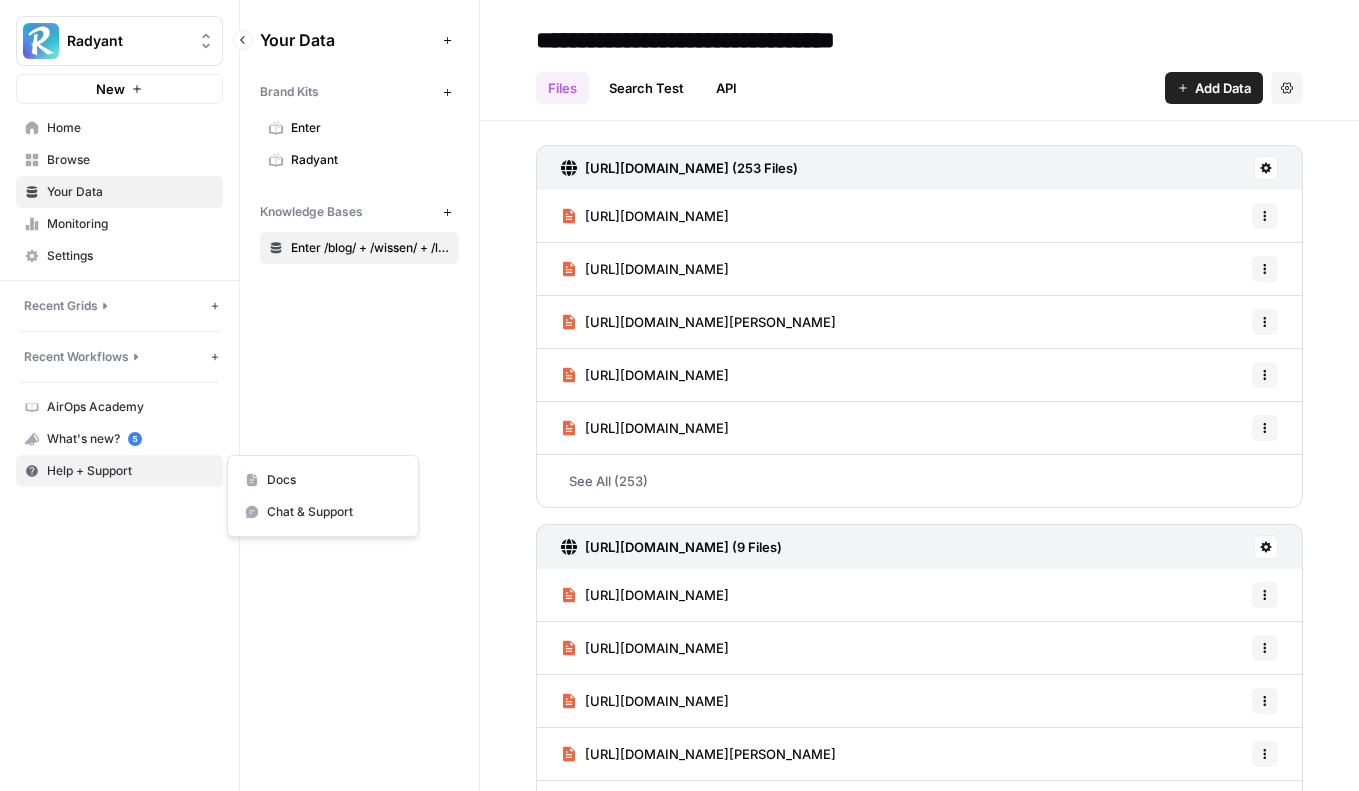 click on "Help + Support" at bounding box center [119, 471] 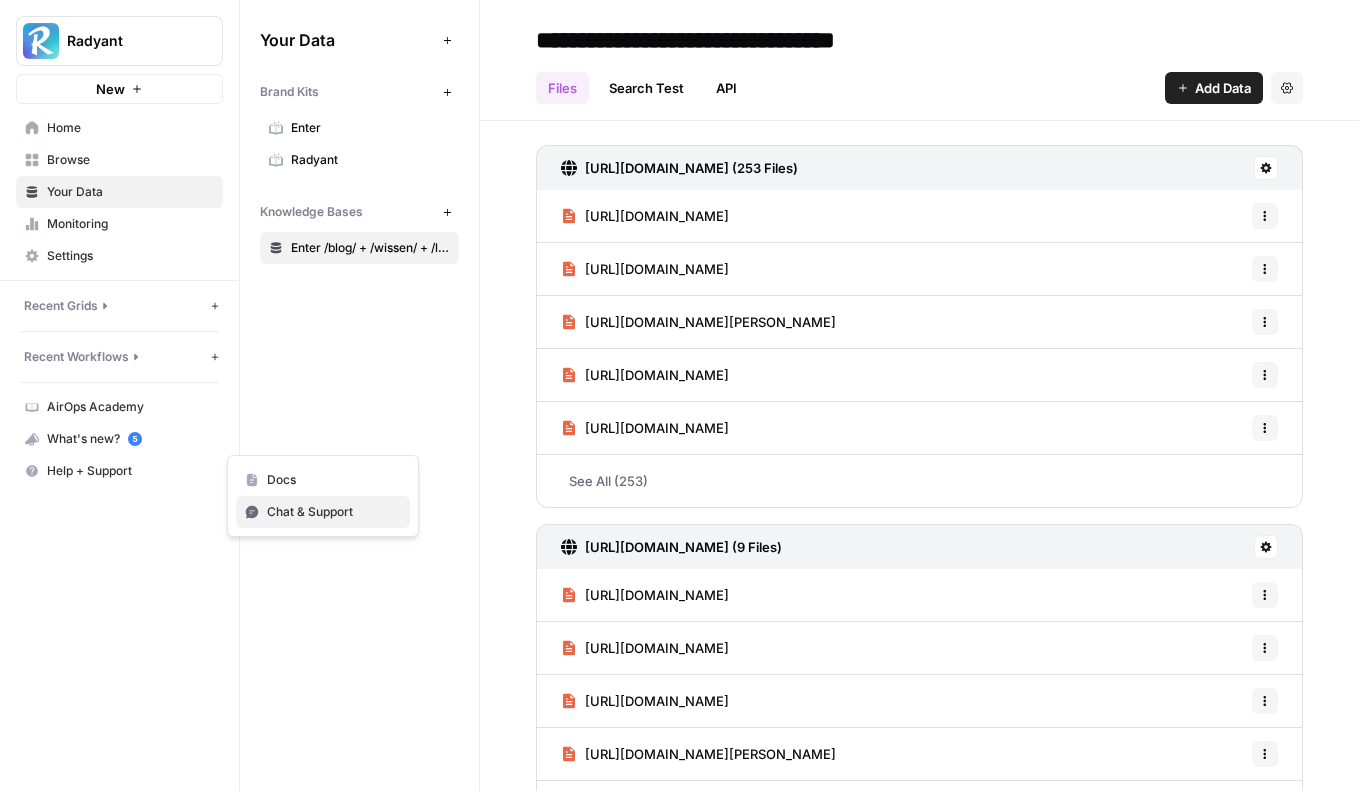 click on "Chat & Support" at bounding box center (323, 512) 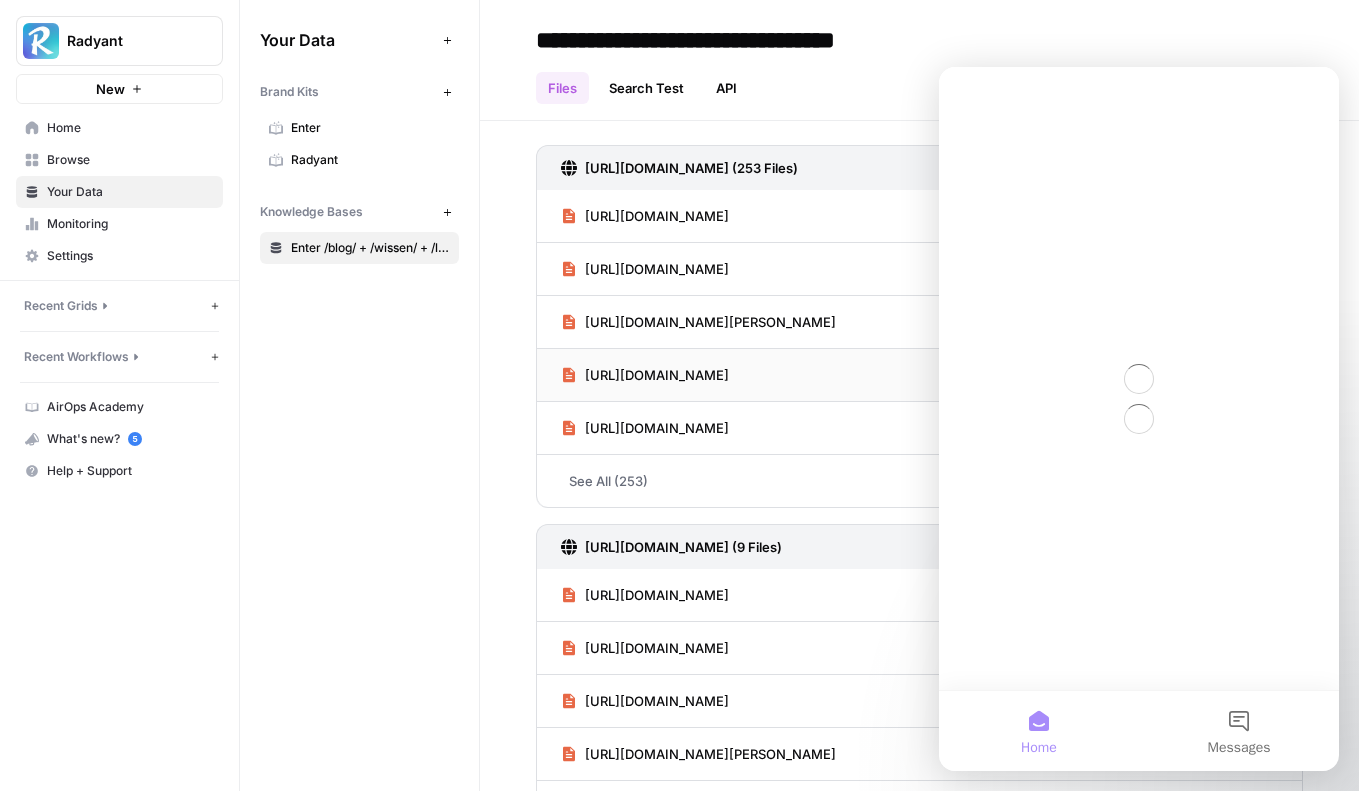 scroll, scrollTop: 0, scrollLeft: 0, axis: both 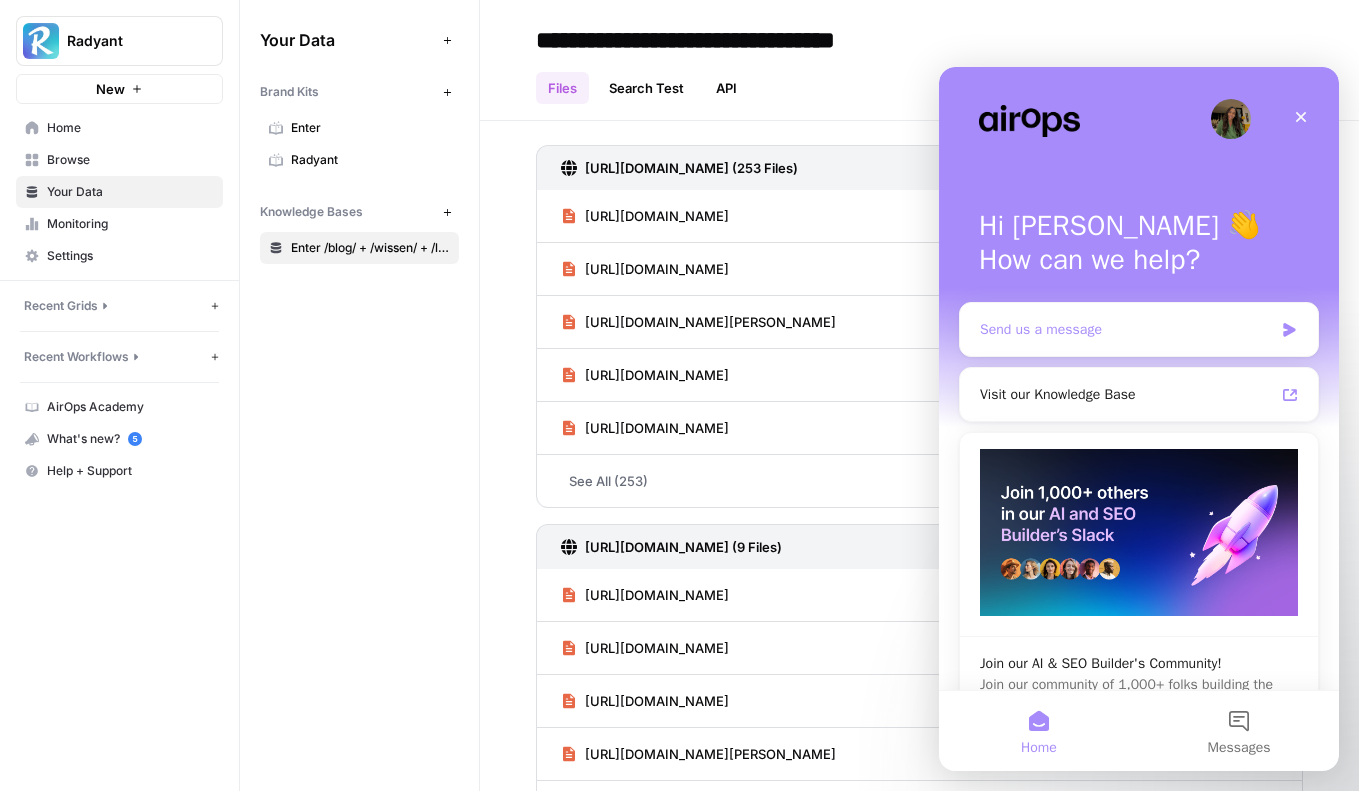 click on "Send us a message" at bounding box center [1126, 329] 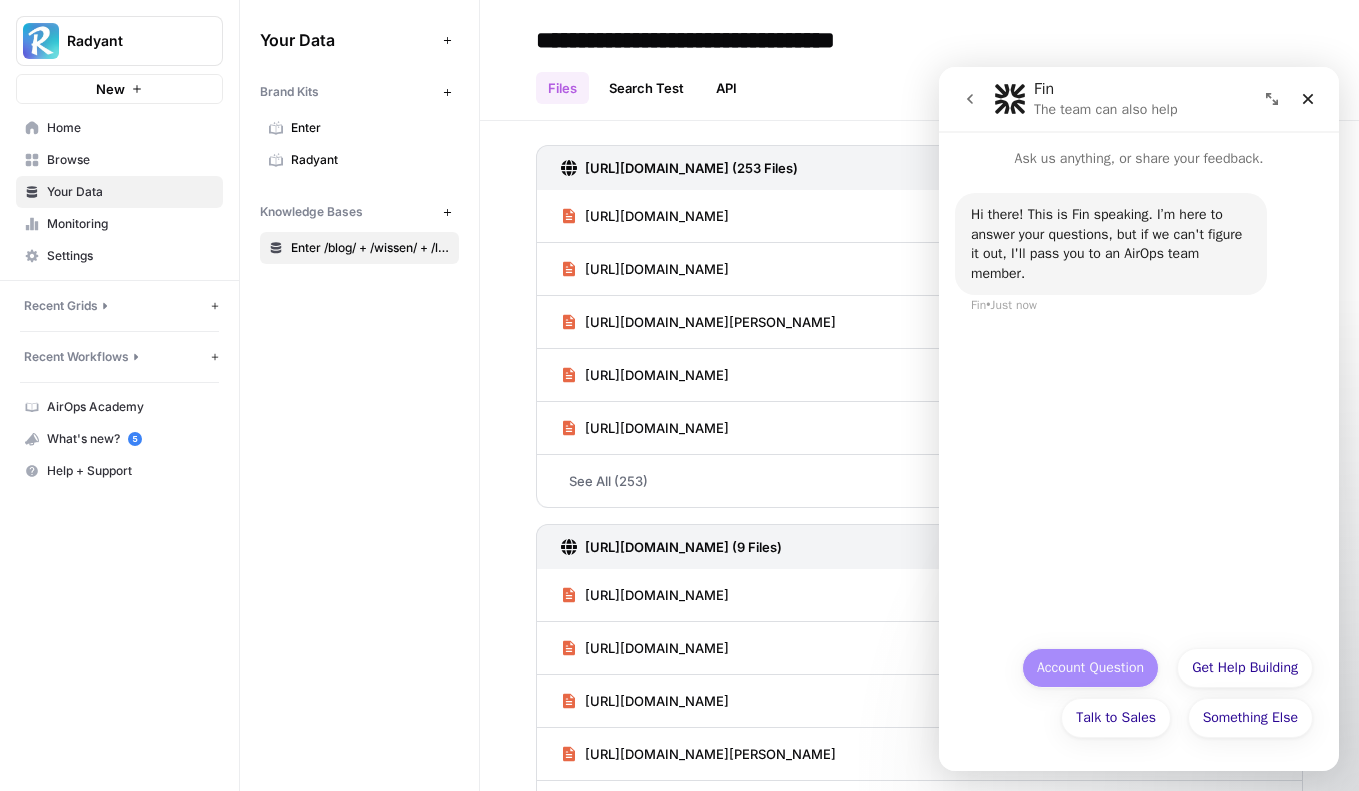 click on "Account Question" at bounding box center (1090, 668) 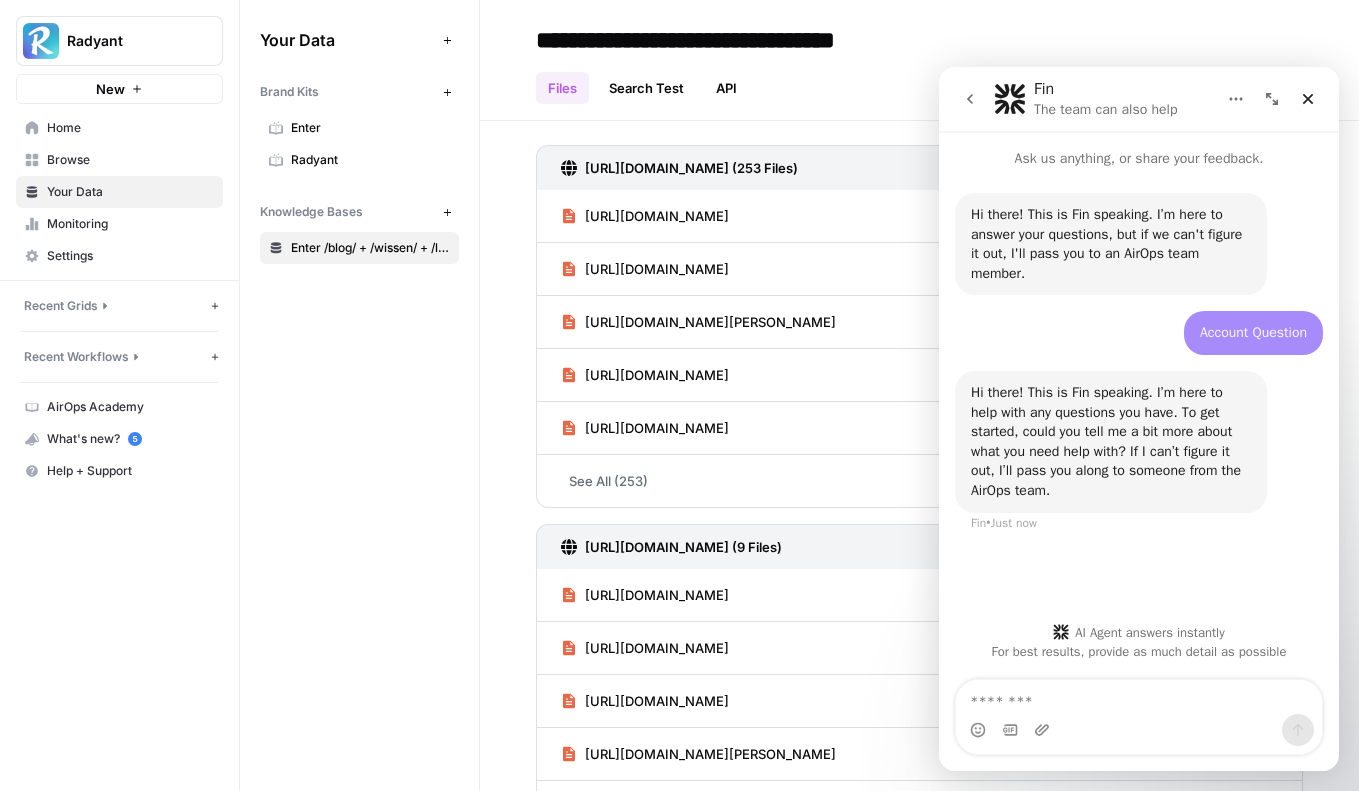 click at bounding box center [1139, 697] 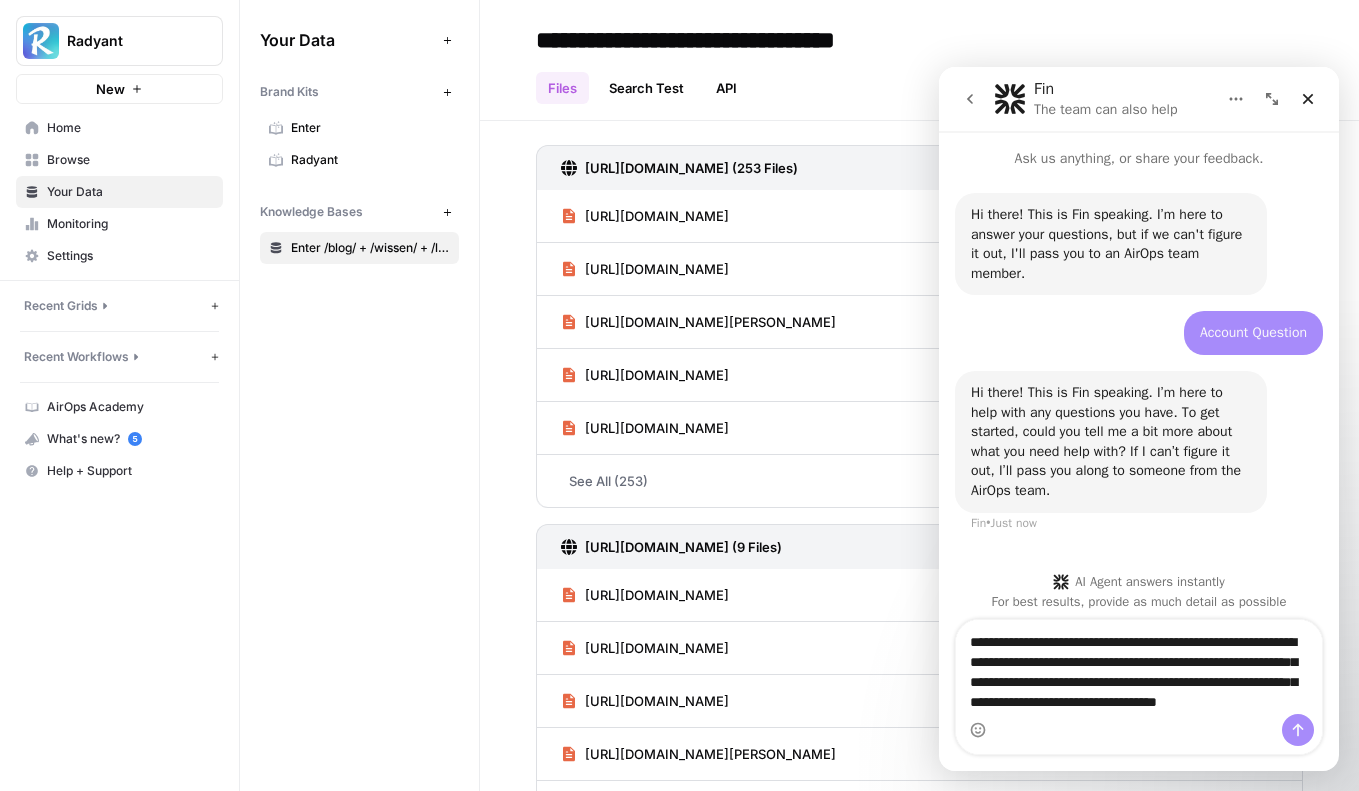 scroll, scrollTop: 112, scrollLeft: 0, axis: vertical 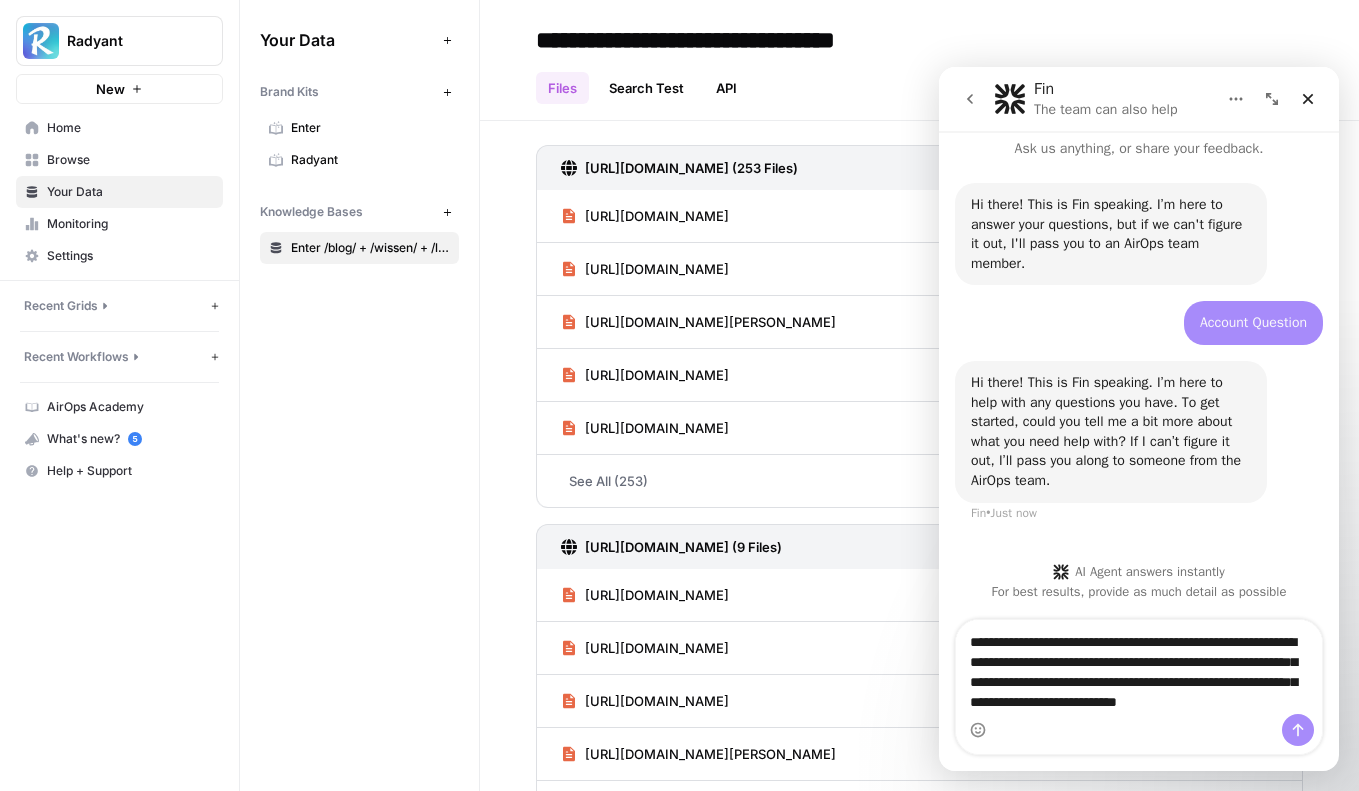 click on "**********" at bounding box center (1139, 677) 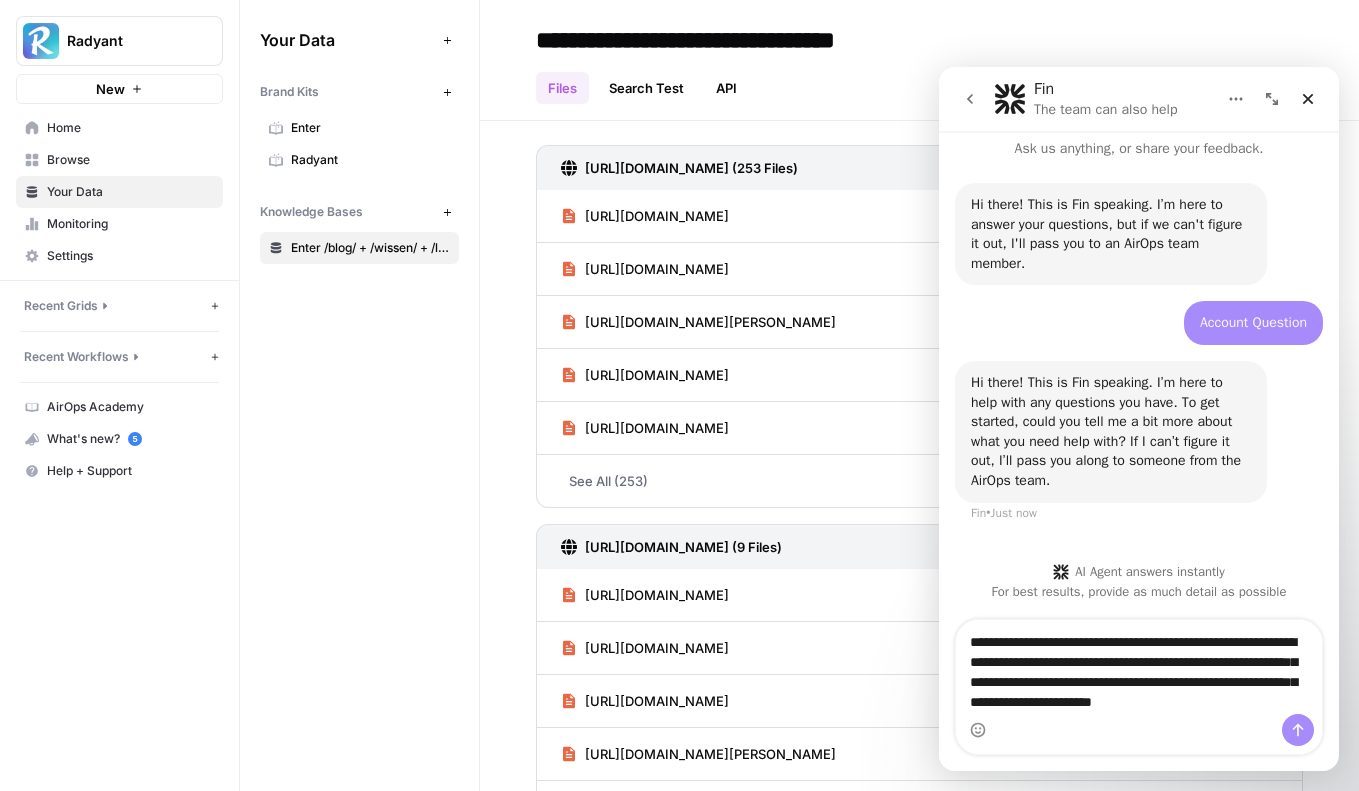 type on "**********" 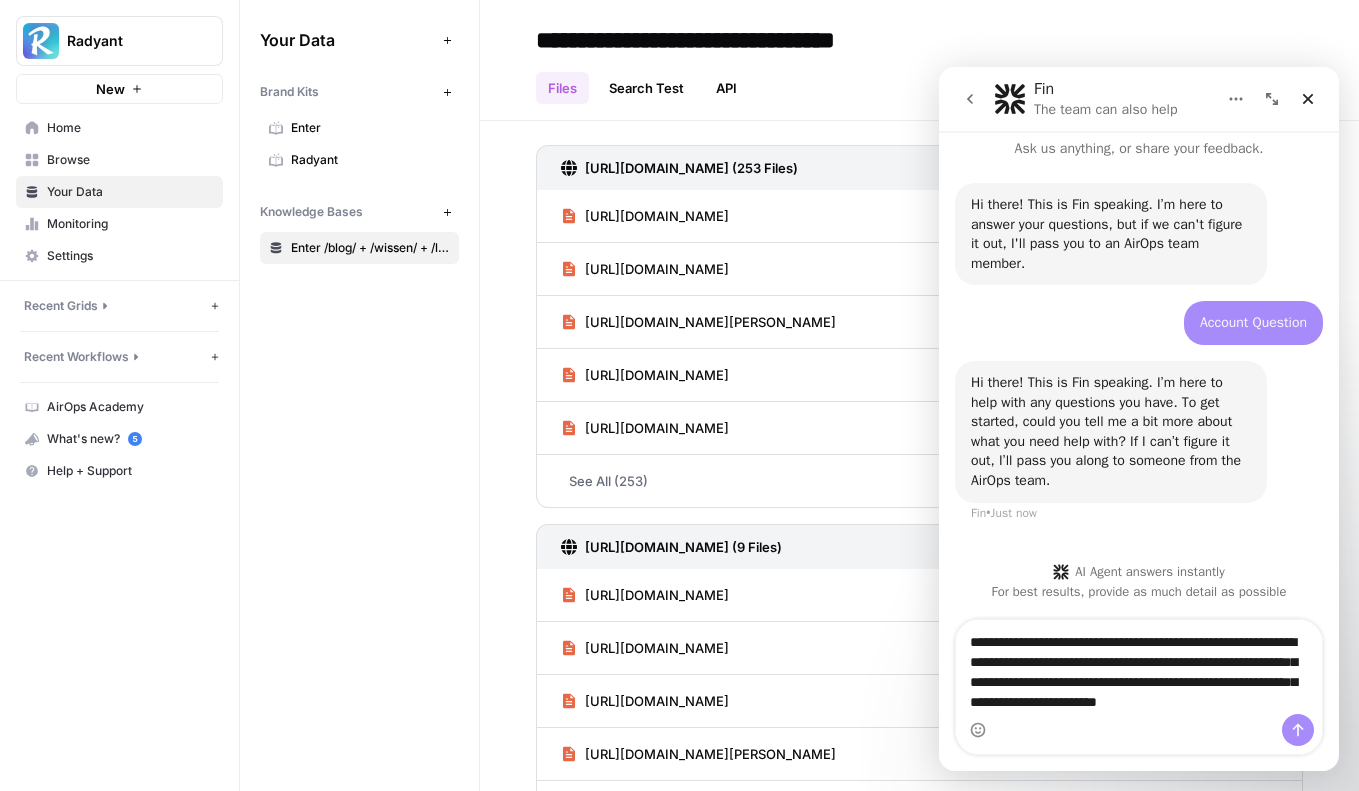 click on "**********" at bounding box center [1139, 677] 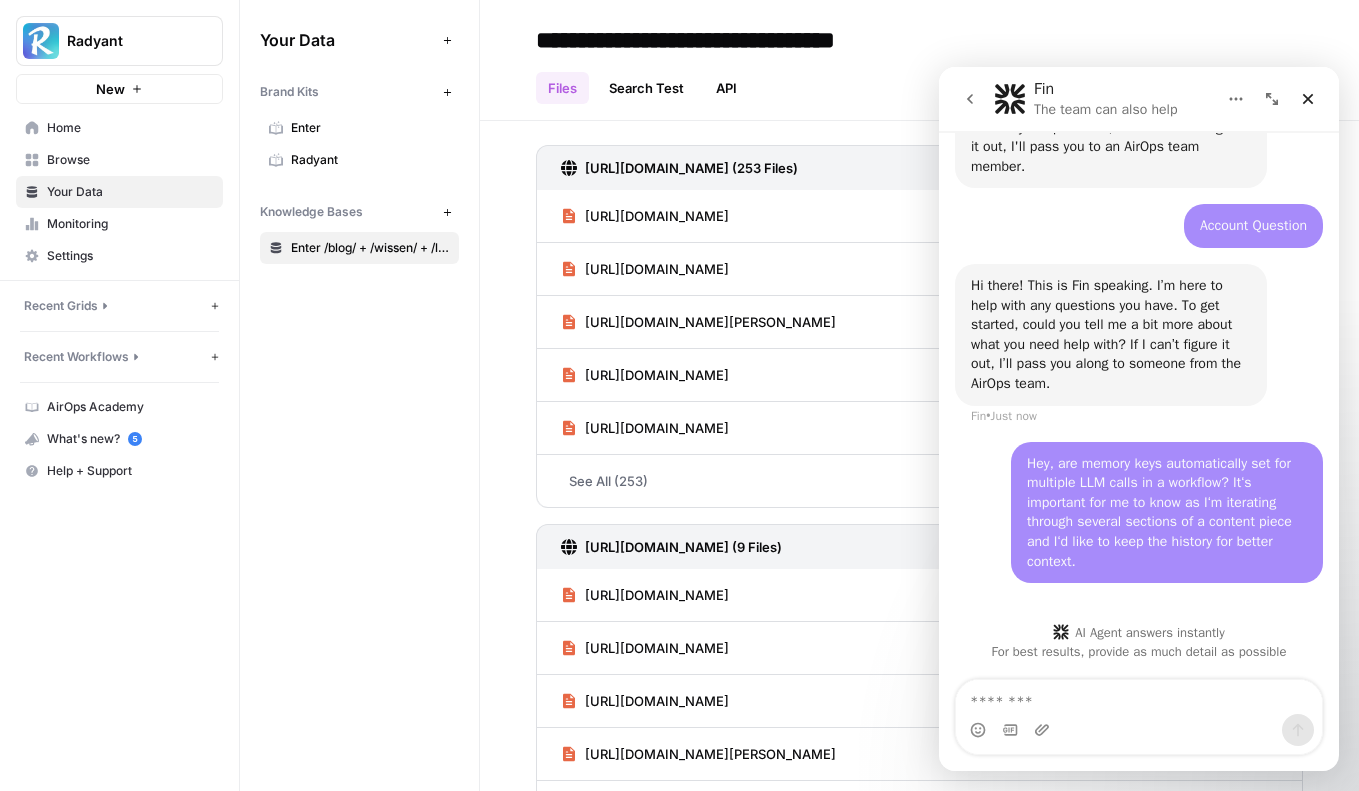 scroll, scrollTop: 97, scrollLeft: 0, axis: vertical 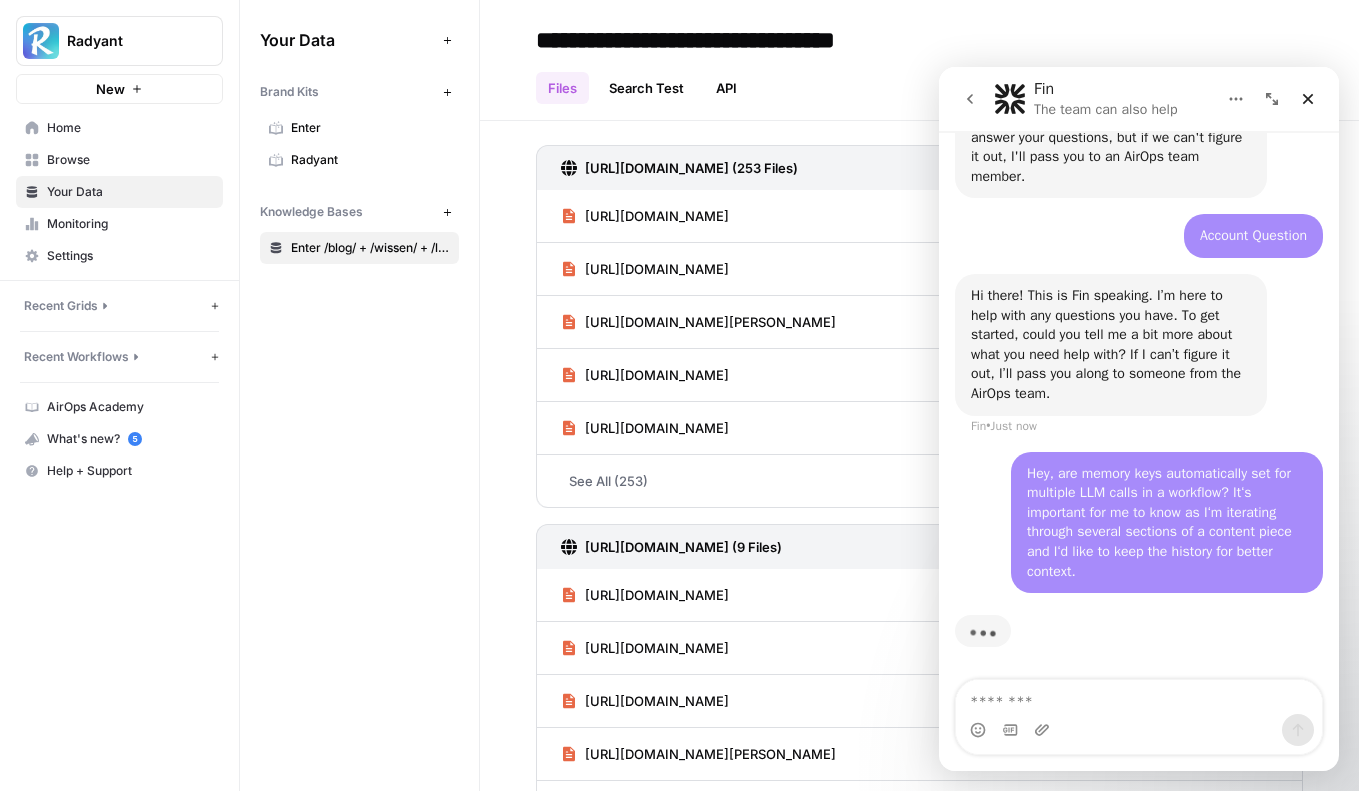 click on "Hey, are memory keys automatically set for multiple LLM calls in a workflow? It‘s important for me to know as I‘m iterating through several sections of a content piece and I‘d like to keep the history for better context." at bounding box center [1167, 523] 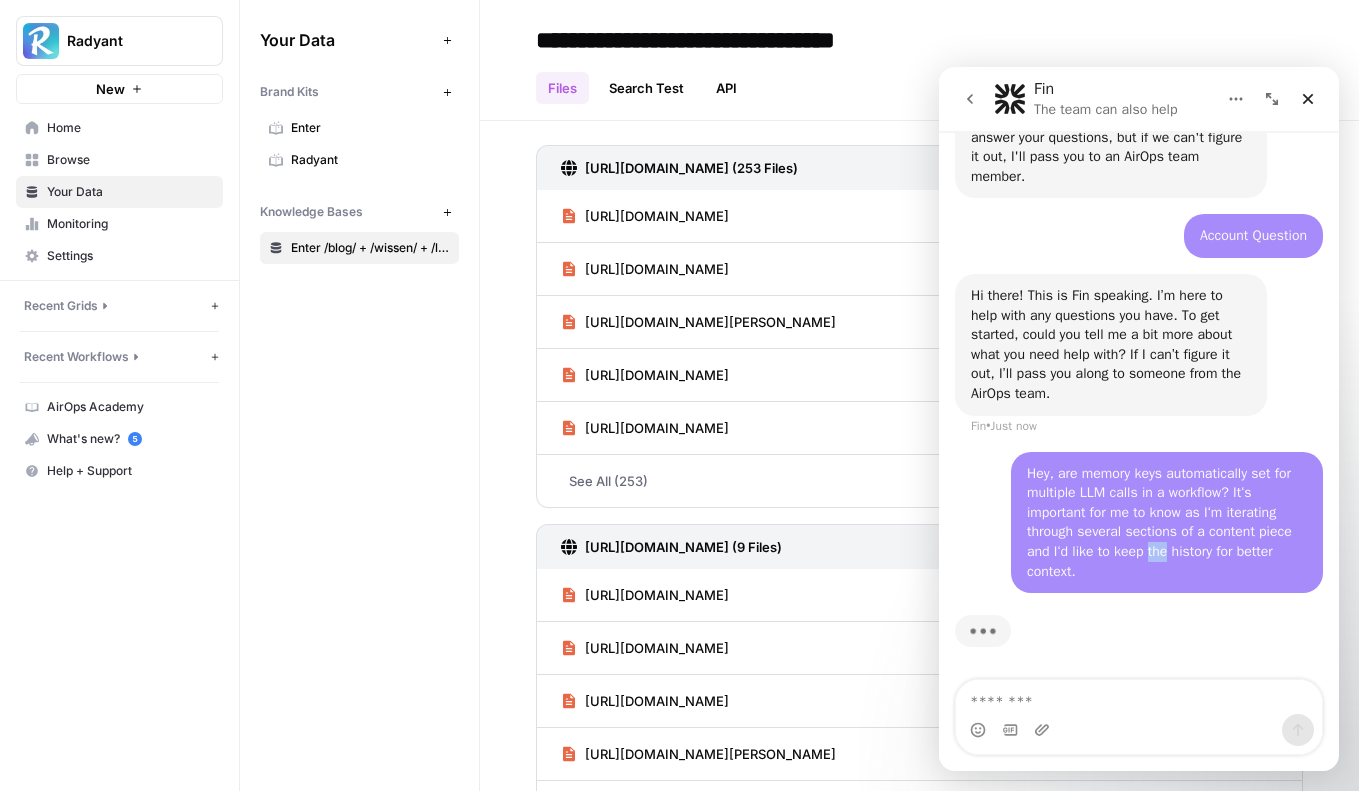 click on "Hey, are memory keys automatically set for multiple LLM calls in a workflow? It‘s important for me to know as I‘m iterating through several sections of a content piece and I‘d like to keep the history for better context." at bounding box center [1167, 523] 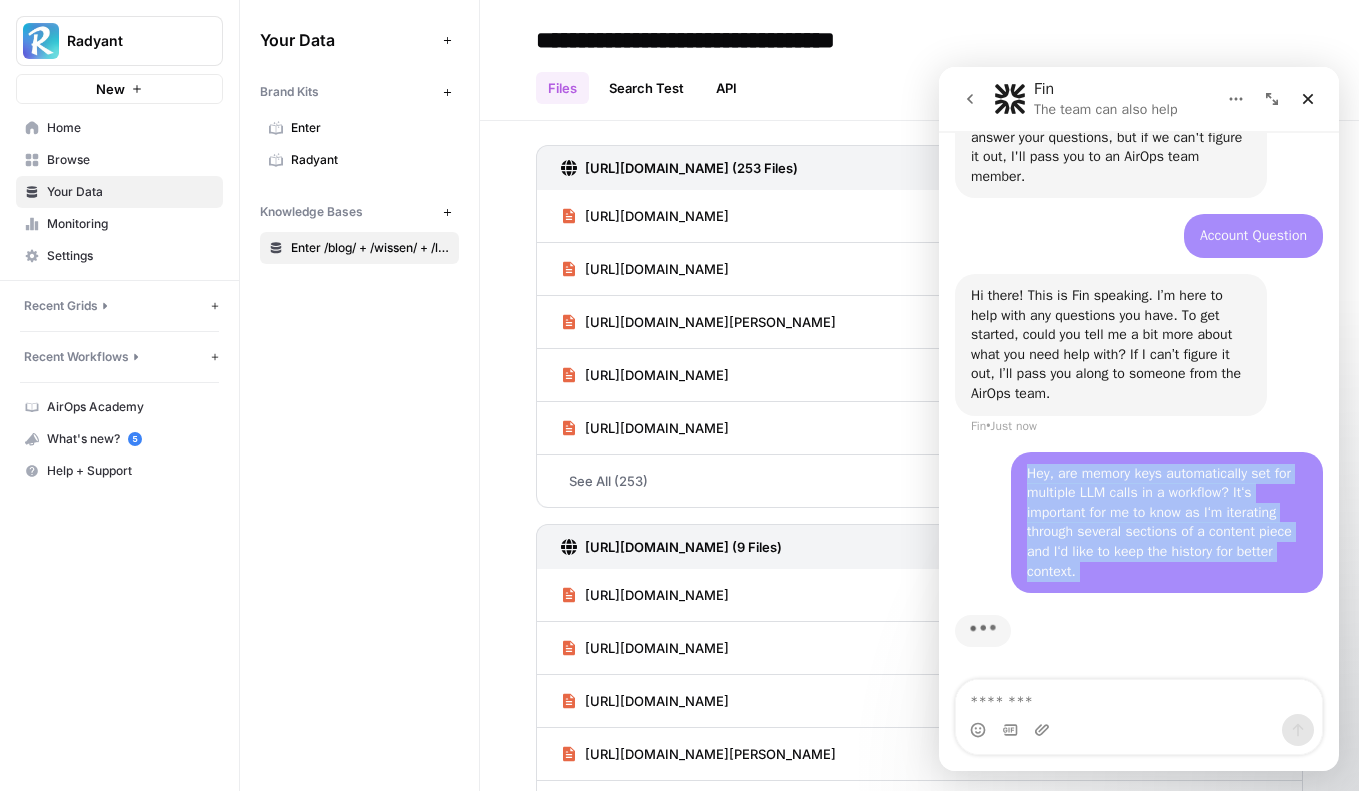 click on "Hey, are memory keys automatically set for multiple LLM calls in a workflow? It‘s important for me to know as I‘m iterating through several sections of a content piece and I‘d like to keep the history for better context." at bounding box center (1167, 523) 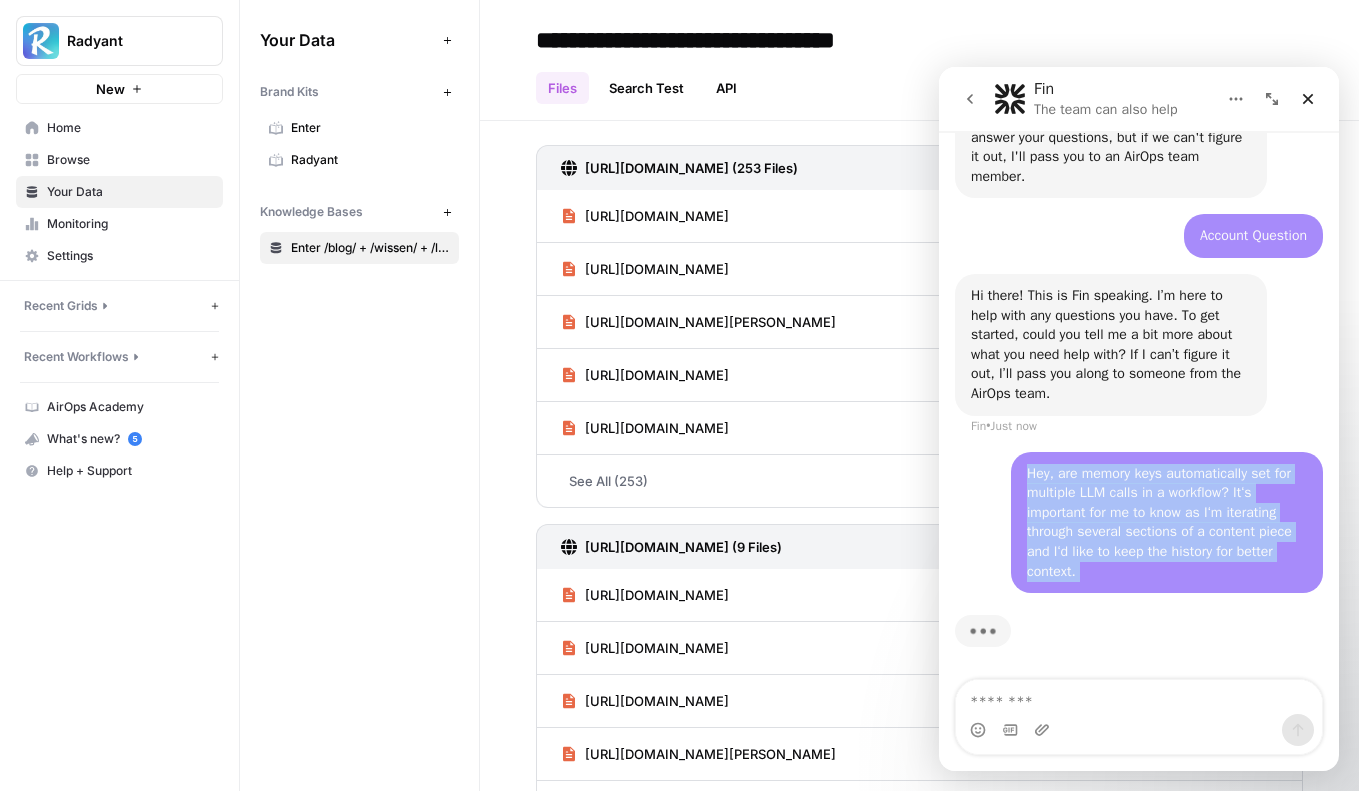 copy on "Hey, are memory keys automatically set for multiple LLM calls in a workflow? It‘s important for me to know as I‘m iterating through several sections of a content piece and I‘d like to keep the history for better context." 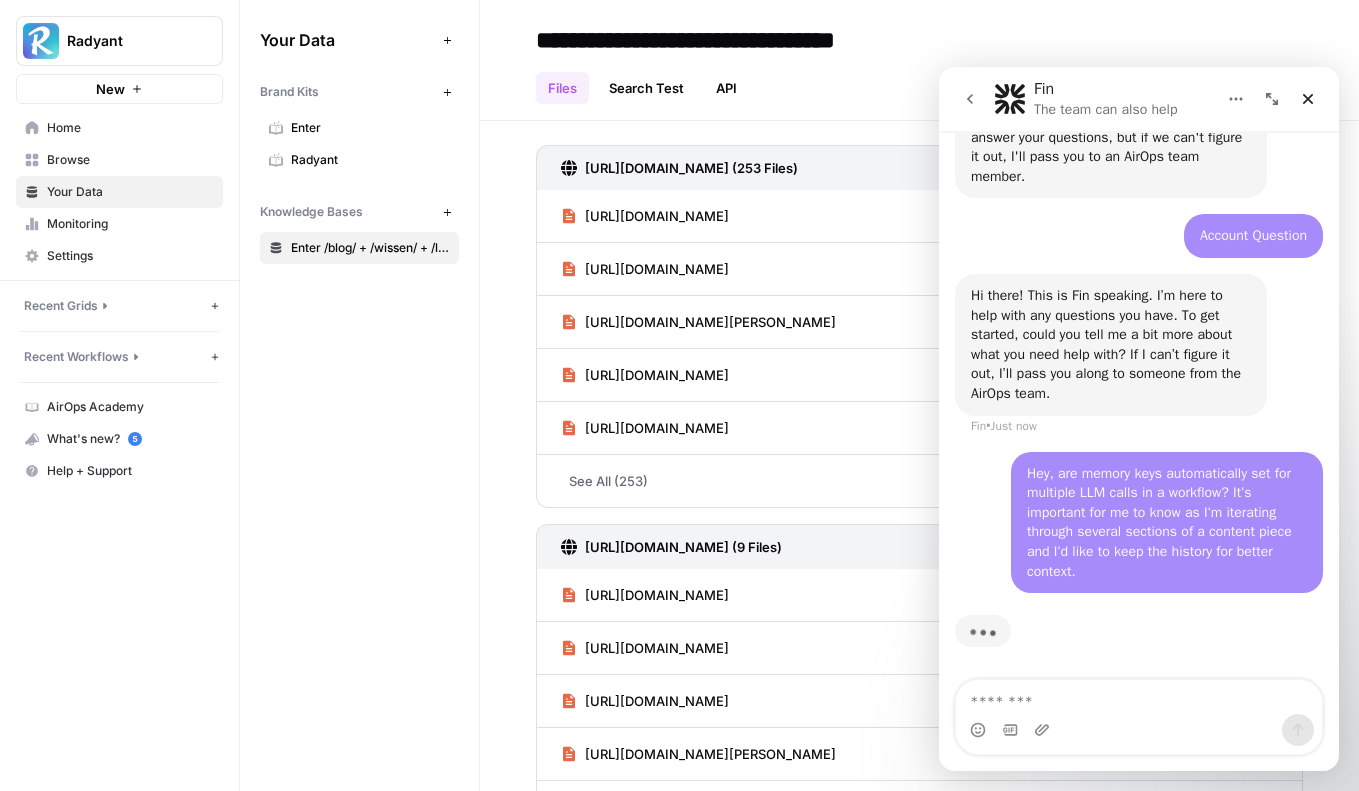 click on "Hi there! This is Fin speaking. I’m here to help with any questions you have. To get started, could you tell me a bit more about what you need help with? If I can’t figure it out, I’ll pass you along to someone from the AirOps team. Fin  •  Just now" at bounding box center [1139, 363] 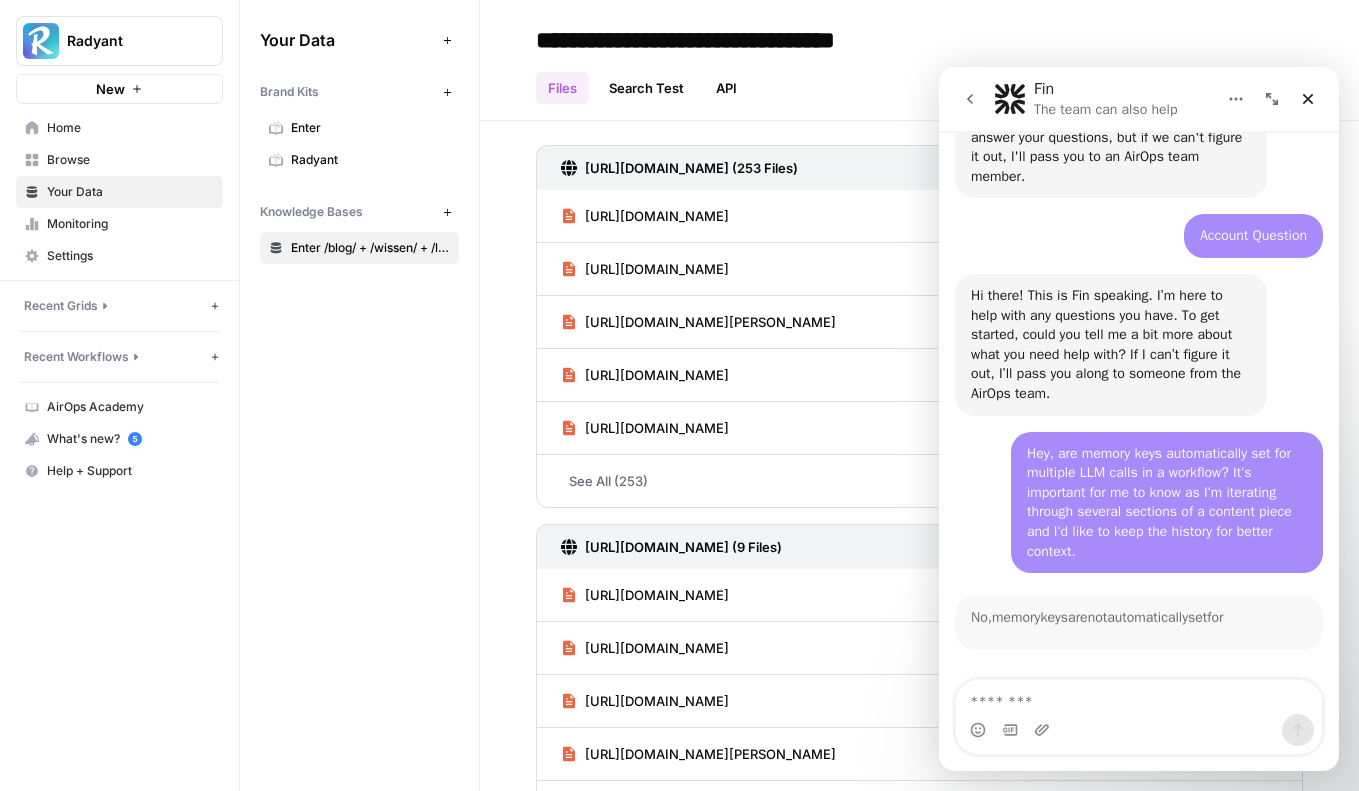 scroll, scrollTop: 154, scrollLeft: 0, axis: vertical 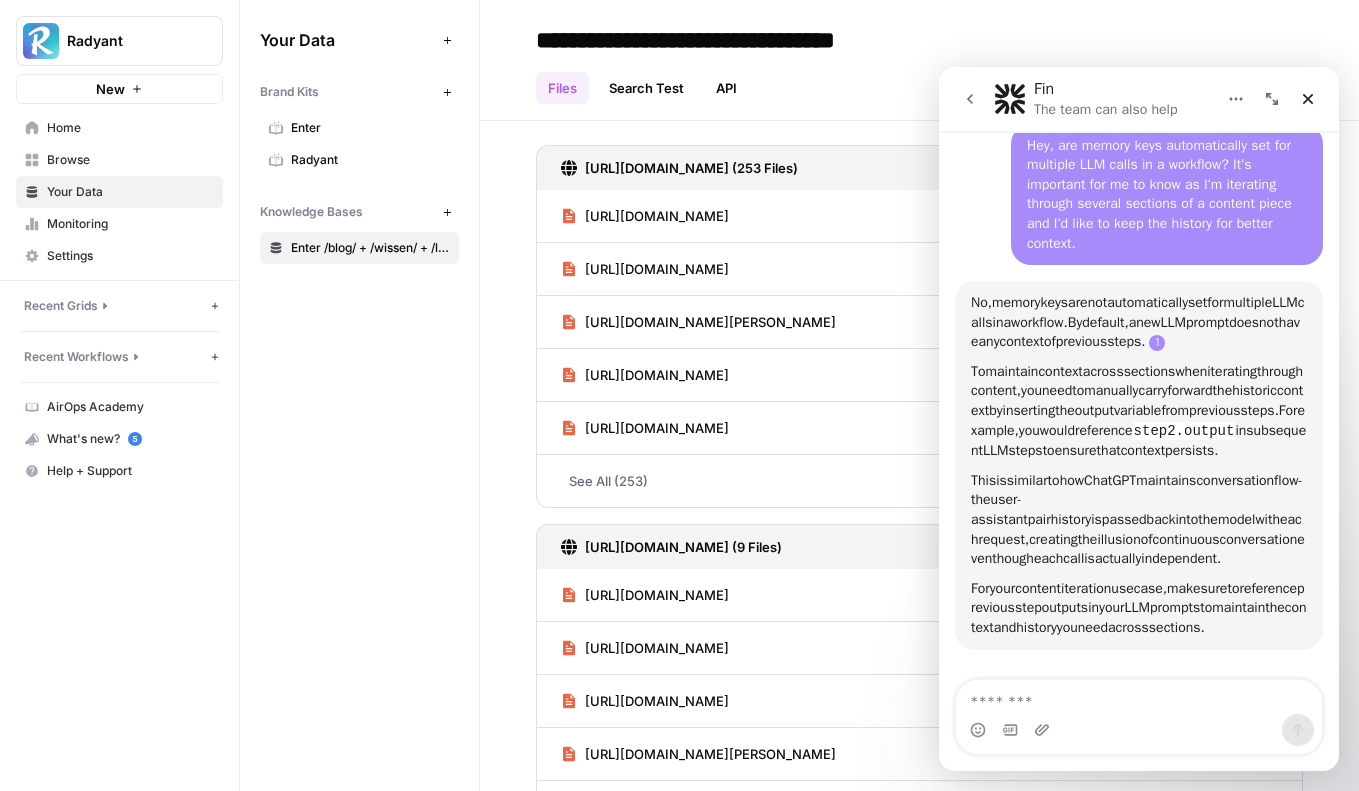click at bounding box center (1157, 343) 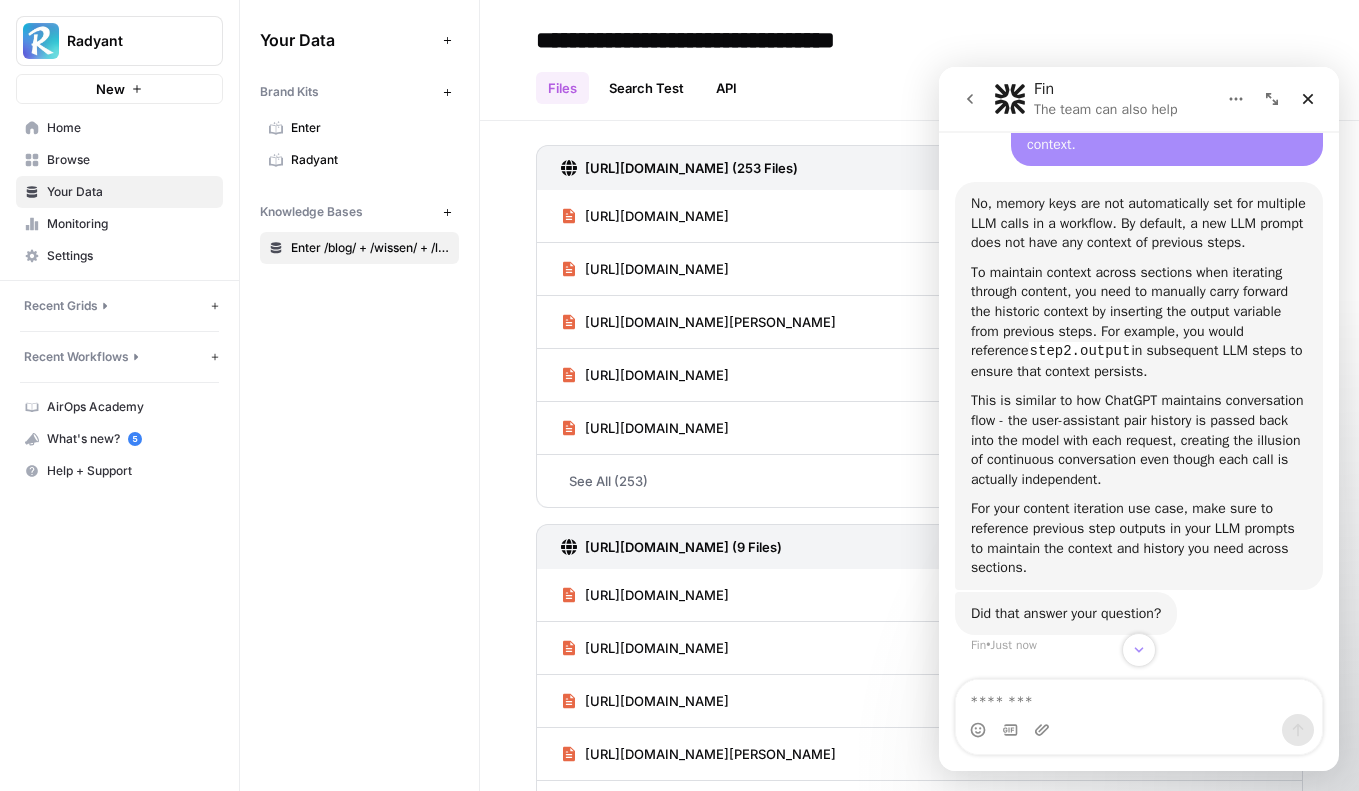 scroll, scrollTop: 521, scrollLeft: 0, axis: vertical 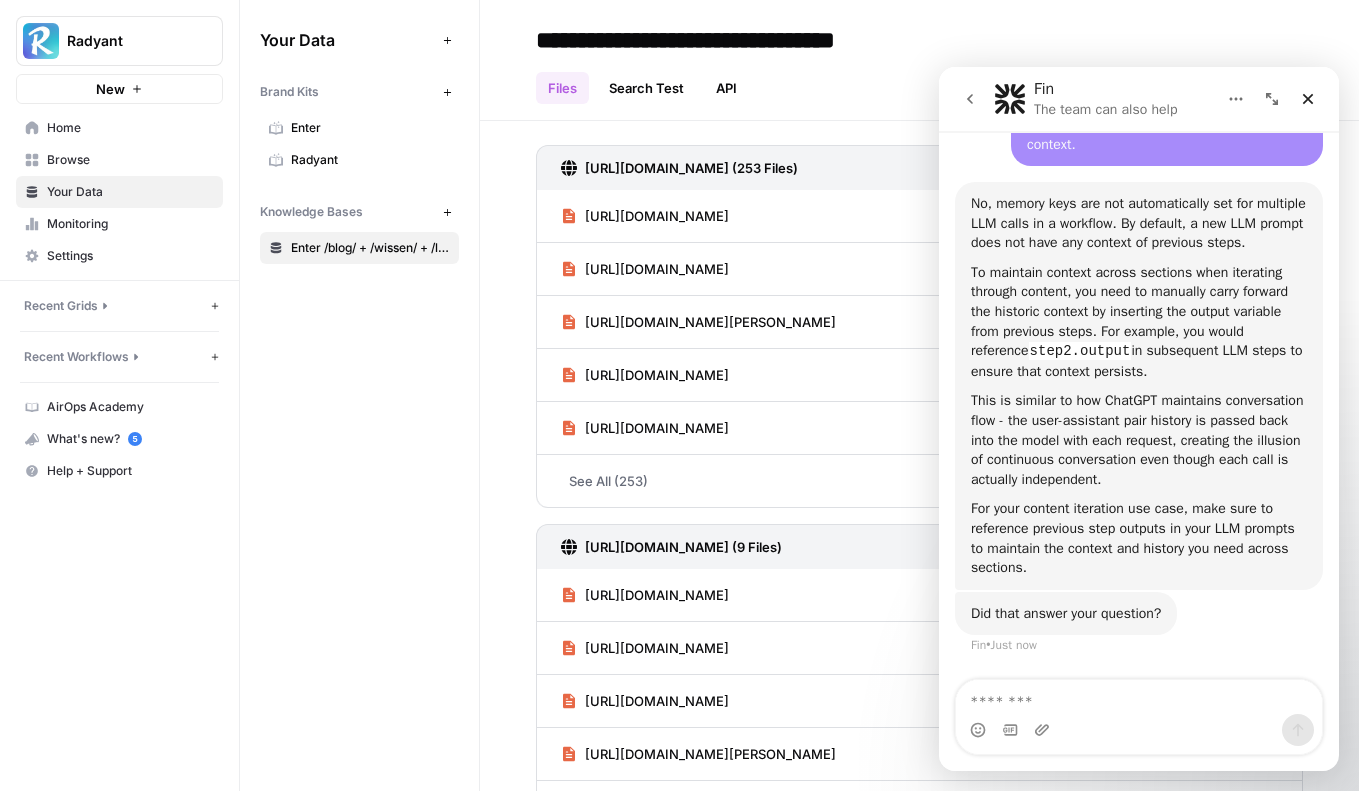 click at bounding box center [1044, 730] 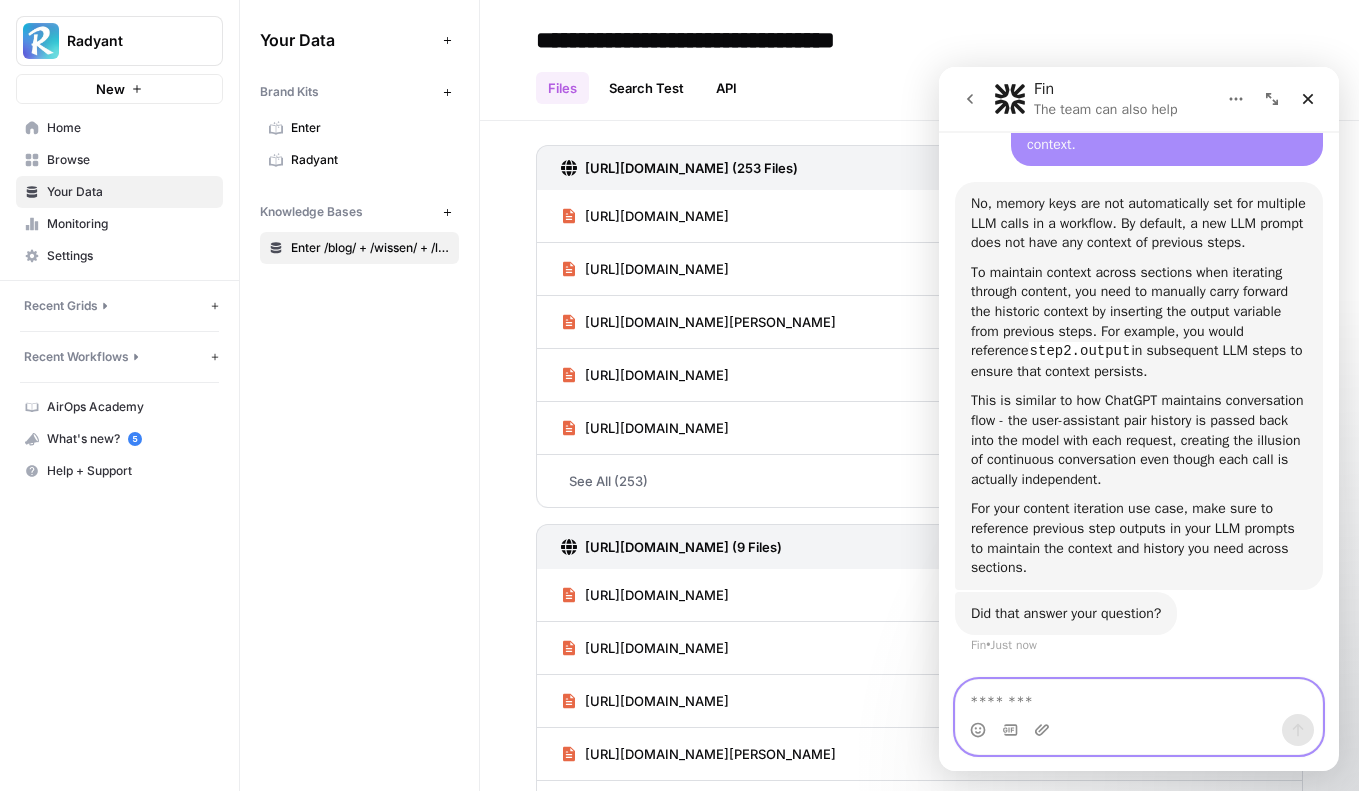 click at bounding box center (1139, 697) 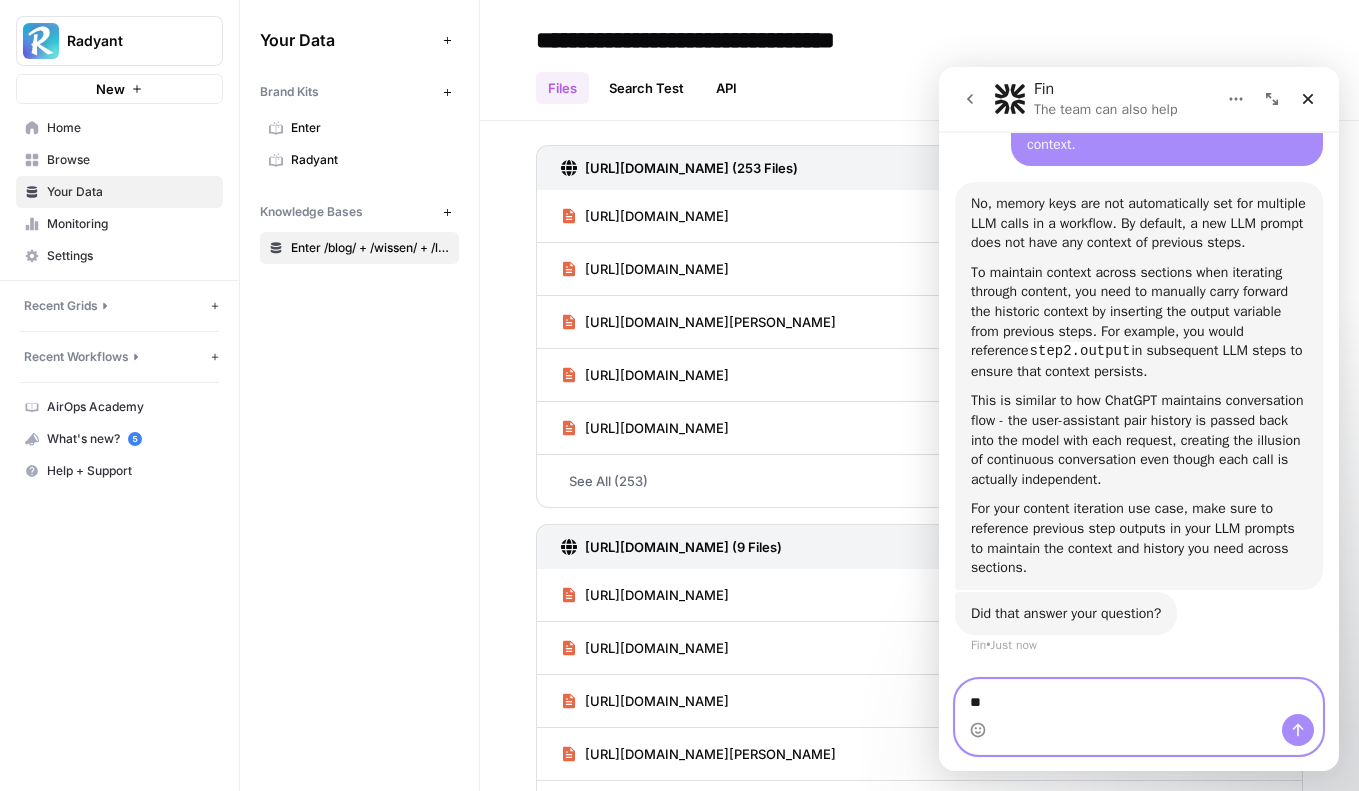 type on "*" 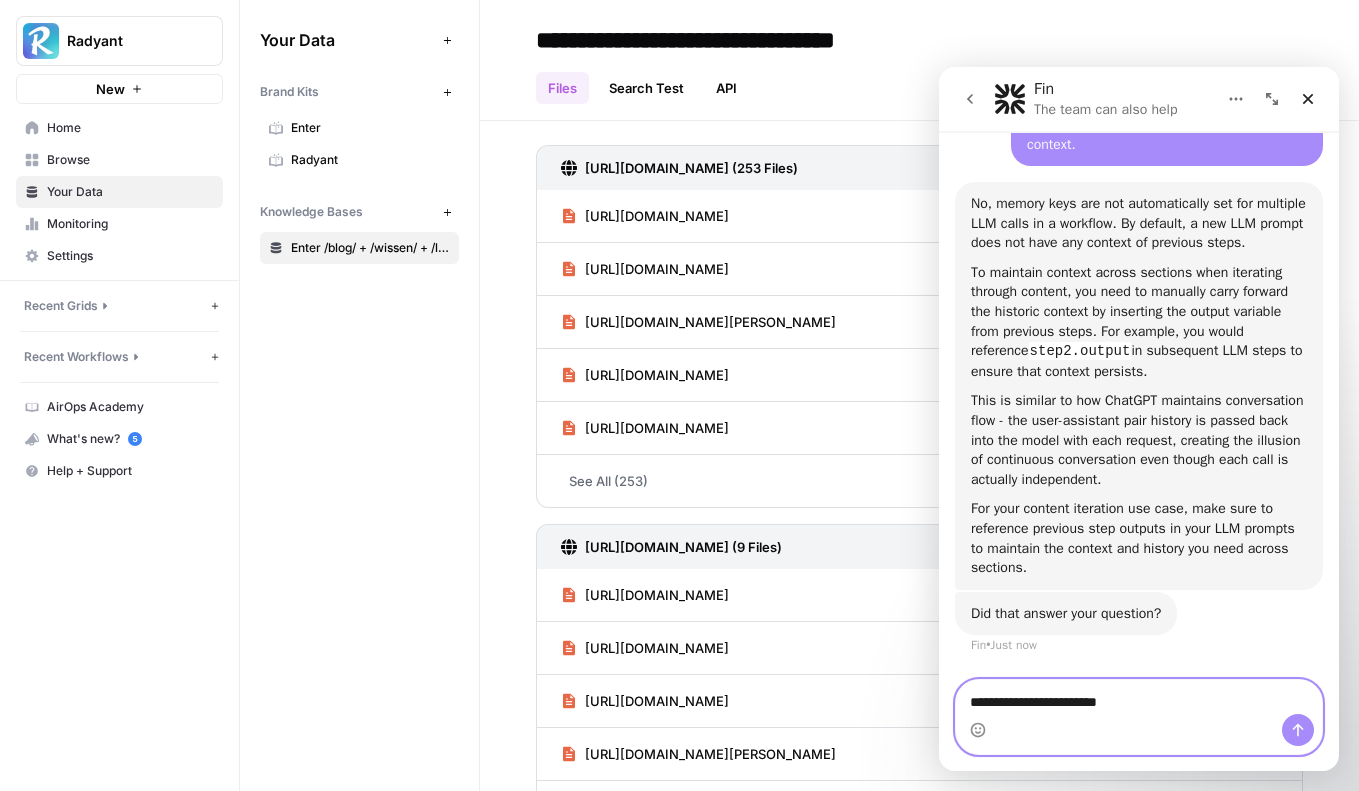 click on "**********" at bounding box center (1139, 697) 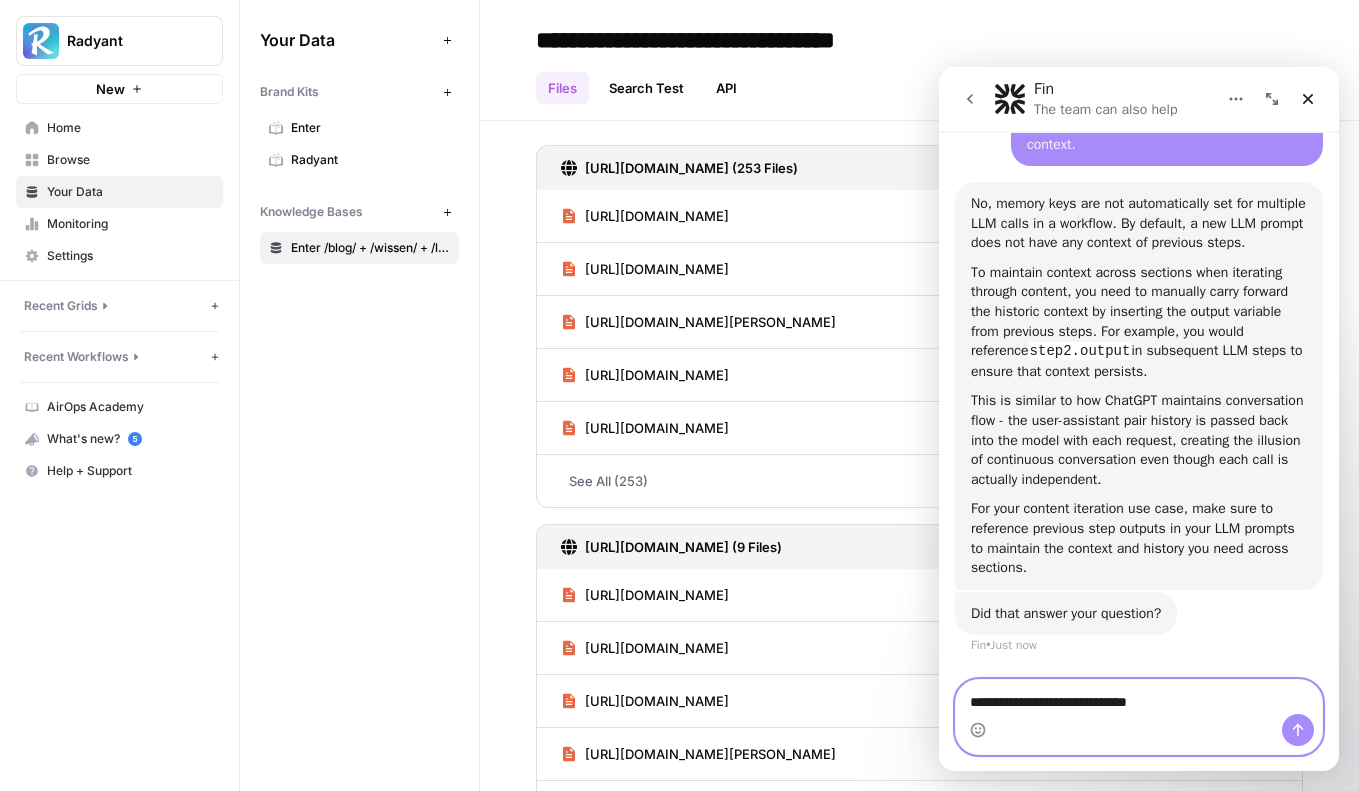 type on "**********" 